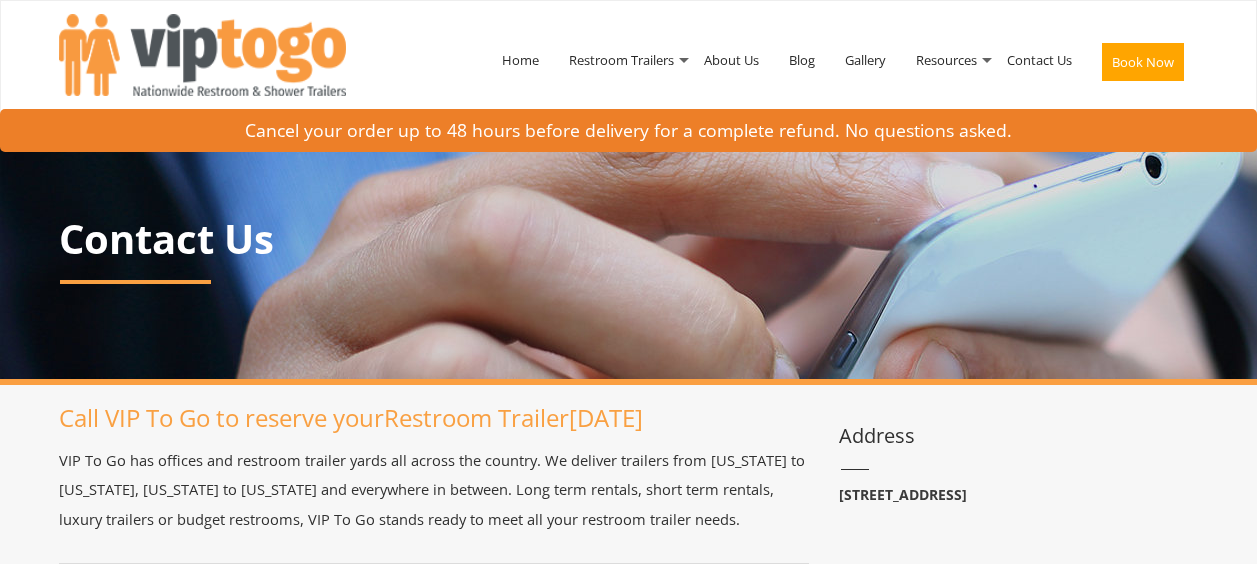 scroll, scrollTop: 0, scrollLeft: 0, axis: both 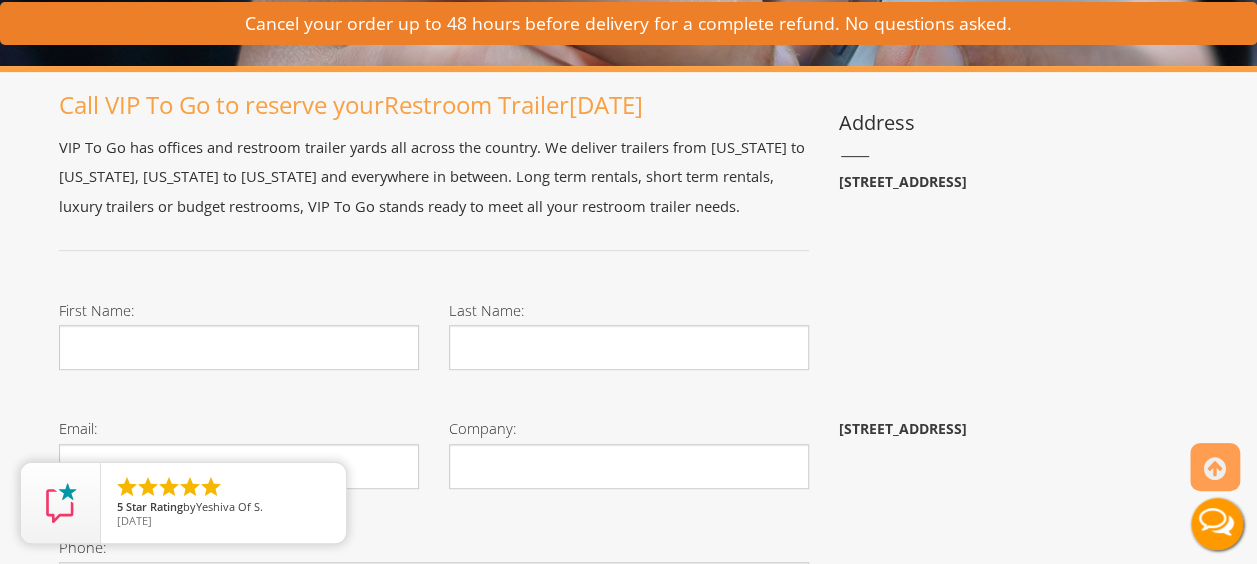 drag, startPoint x: 1100, startPoint y: 181, endPoint x: 828, endPoint y: 186, distance: 272.04596 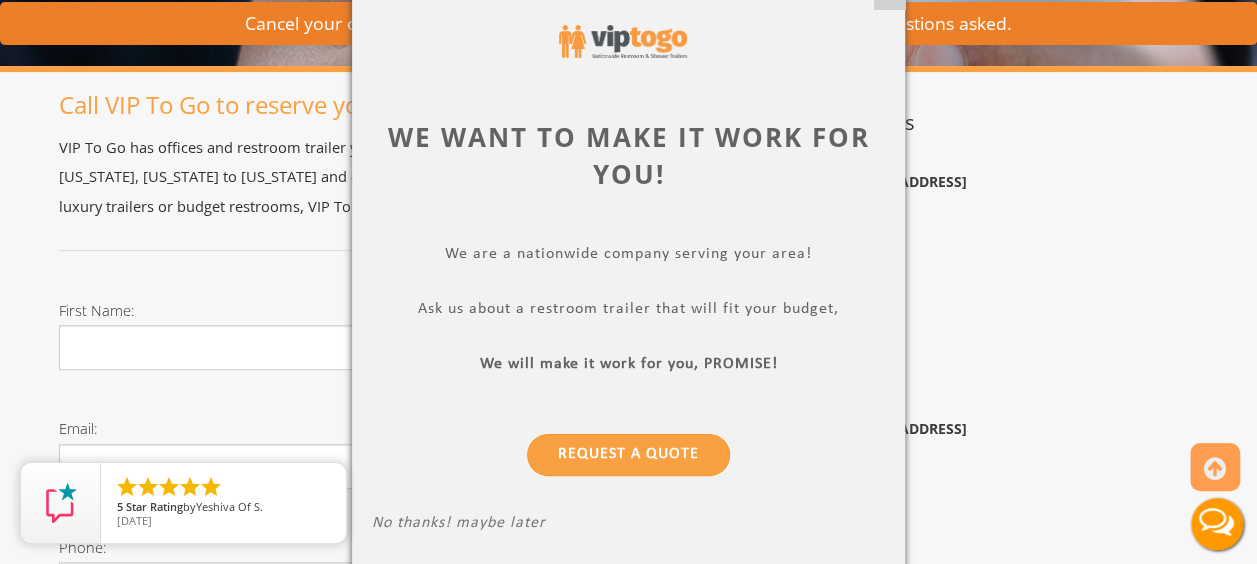 copy on "[STREET_ADDRESS]" 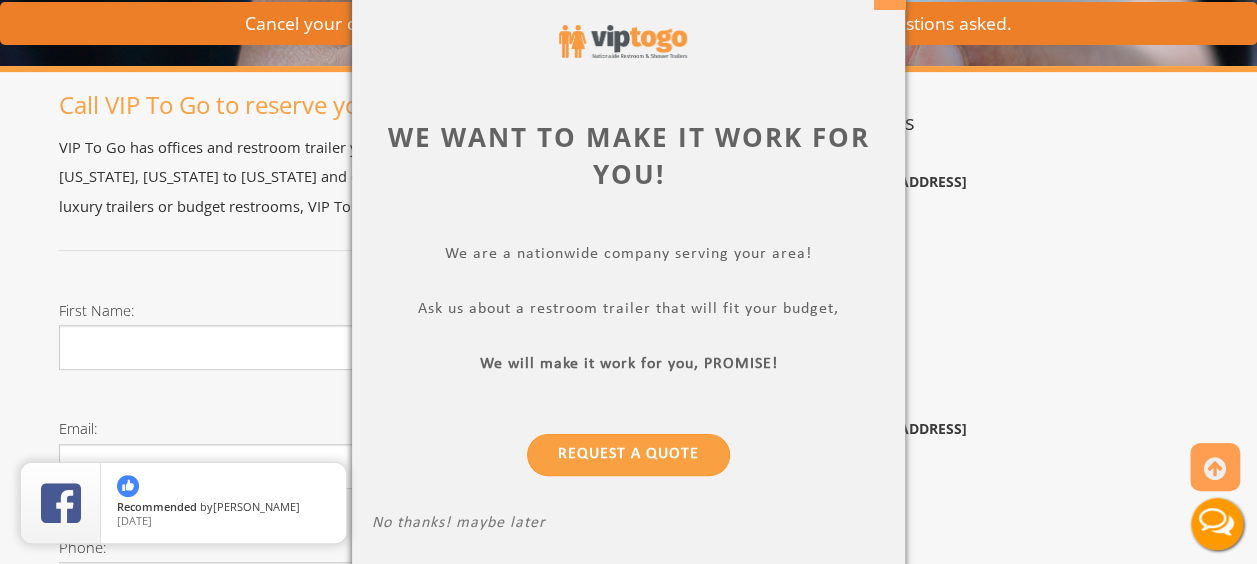 click on "X" at bounding box center (889, -8) 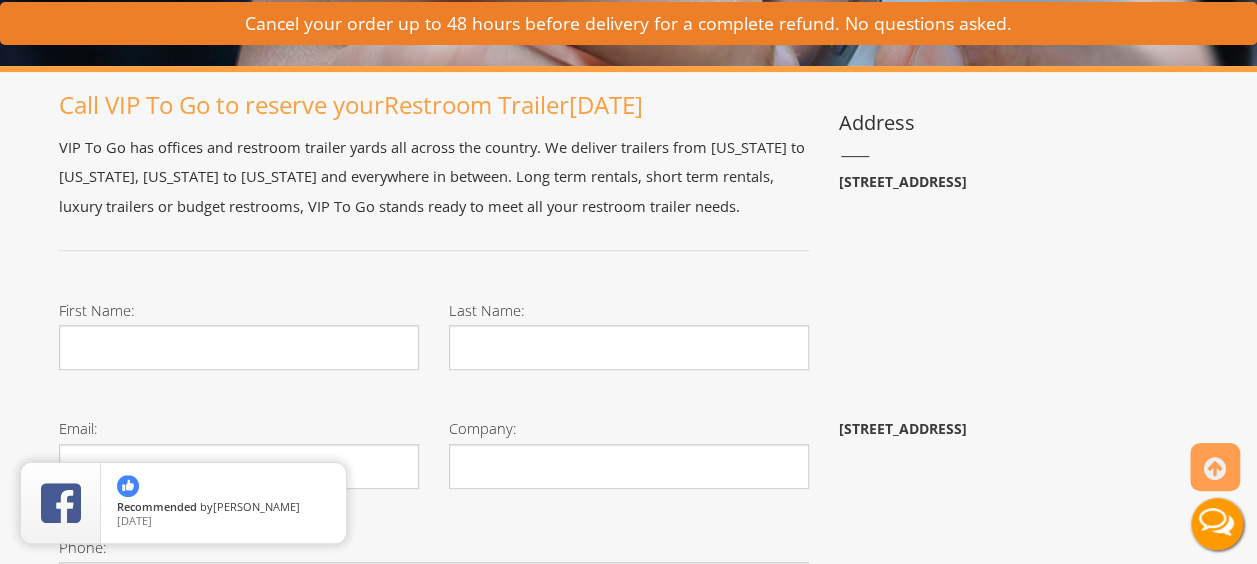 drag, startPoint x: 1094, startPoint y: 183, endPoint x: 834, endPoint y: 179, distance: 260.03076 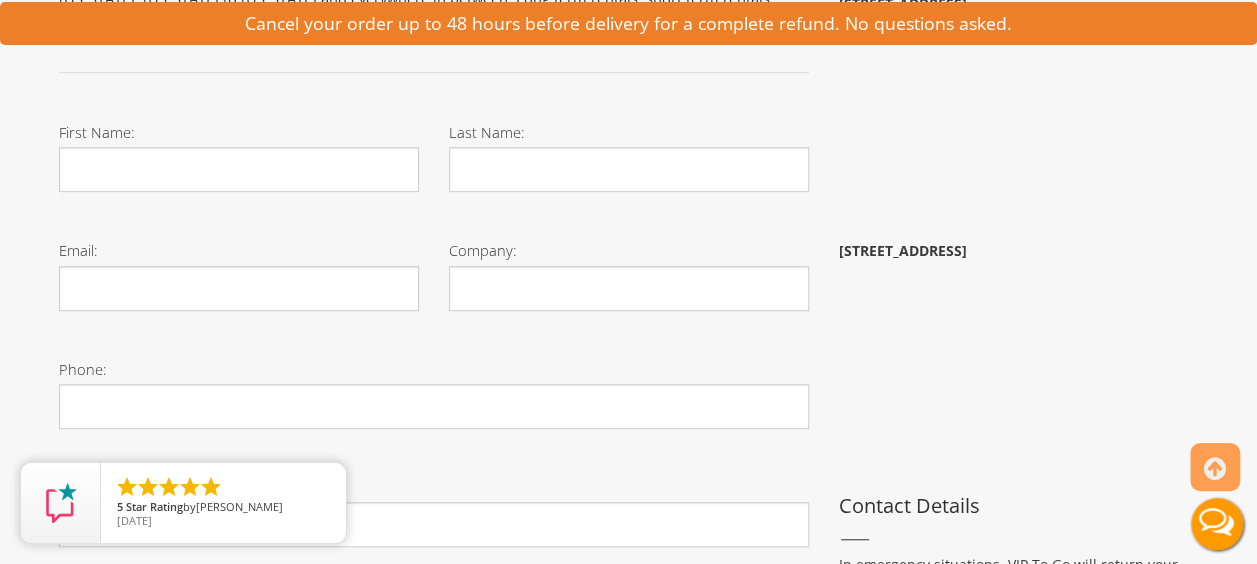 scroll, scrollTop: 492, scrollLeft: 0, axis: vertical 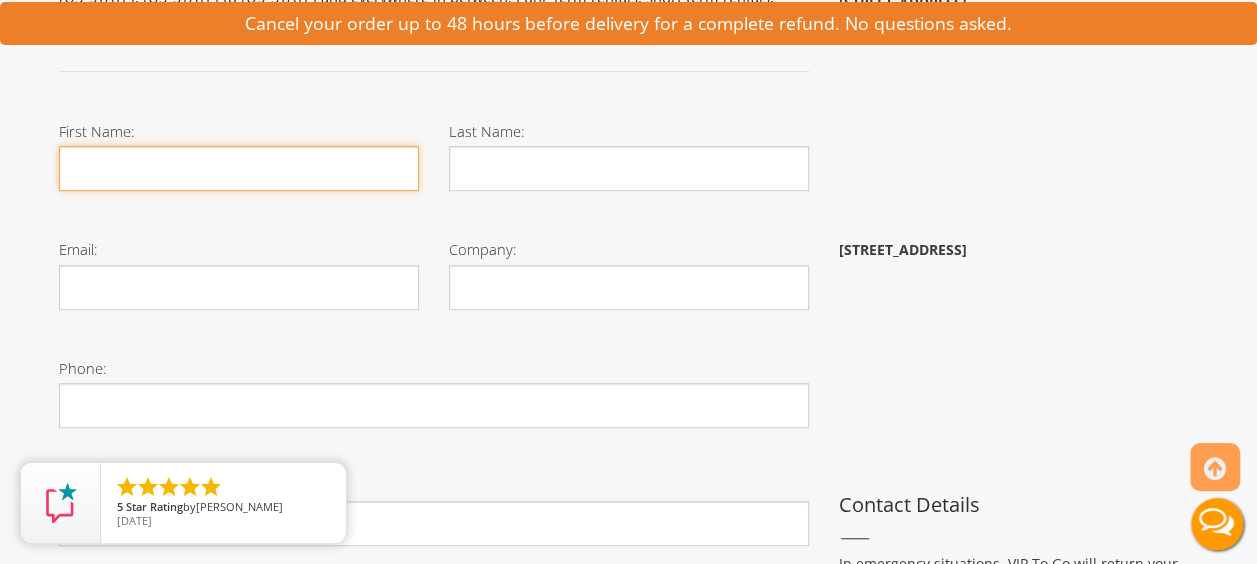 click on "First Name:" at bounding box center [239, 168] 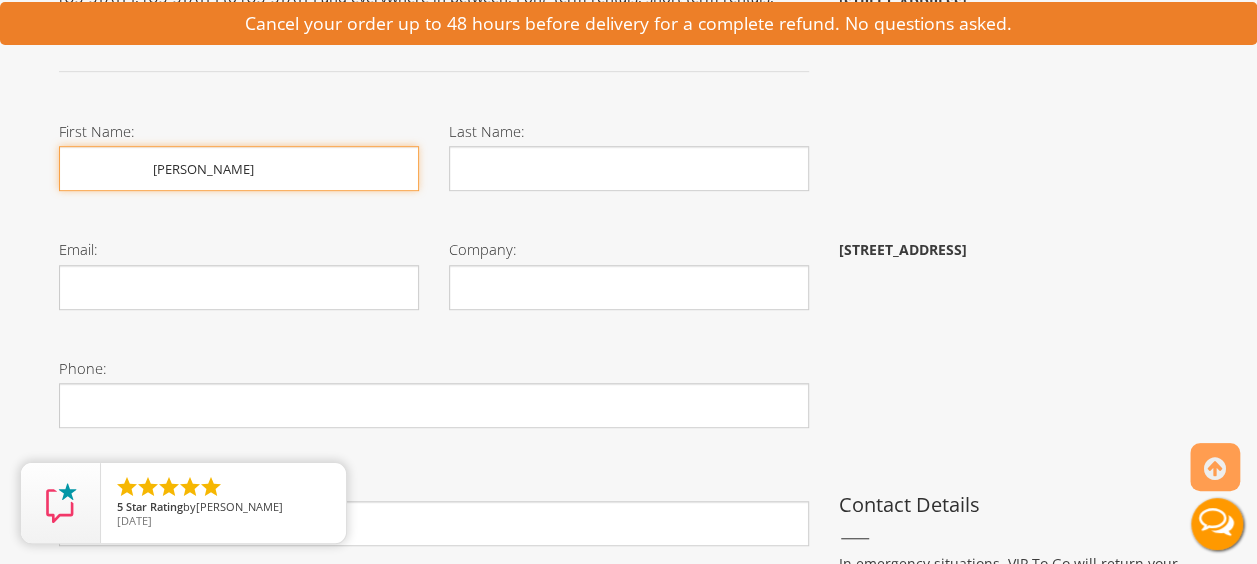 type on "[PERSON_NAME]" 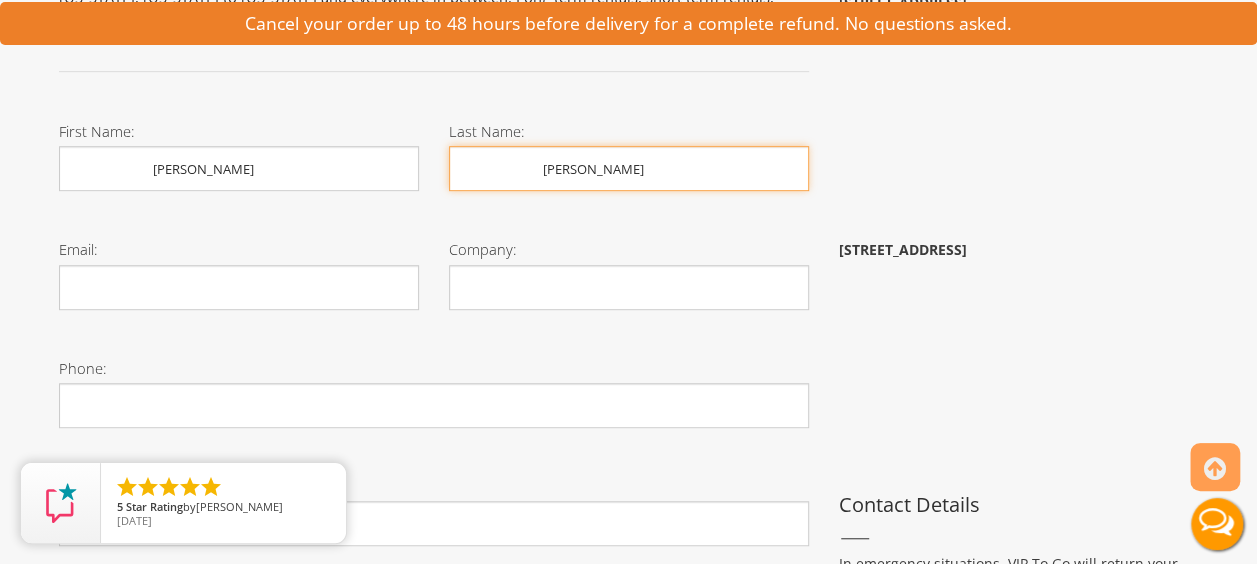 type on "[EMAIL_ADDRESS][DOMAIN_NAME]" 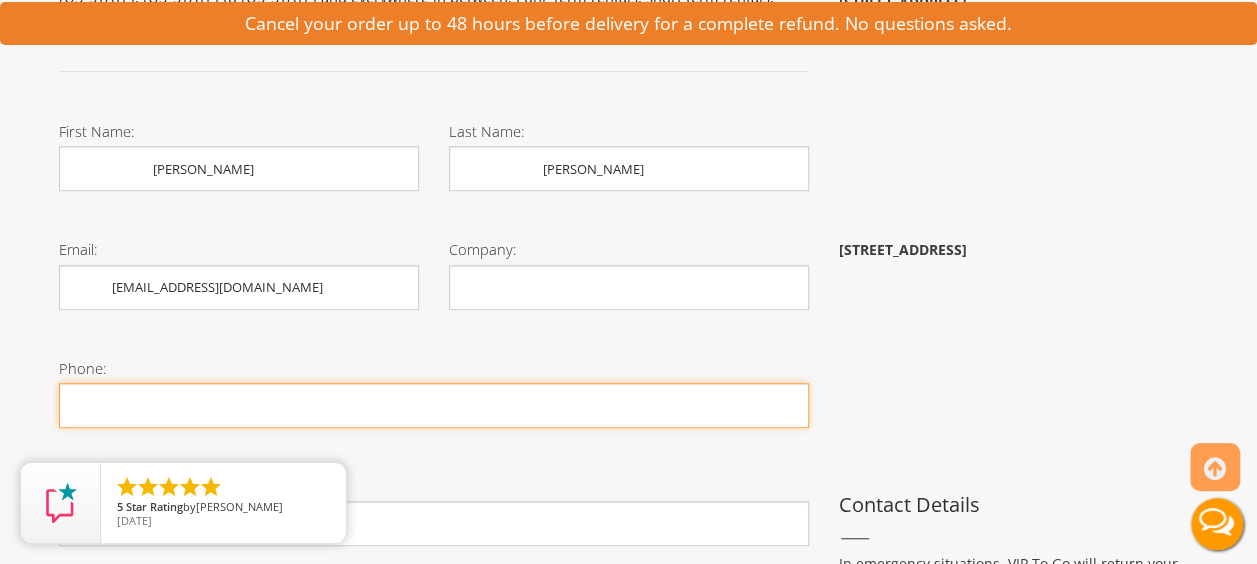 type on "9734943137" 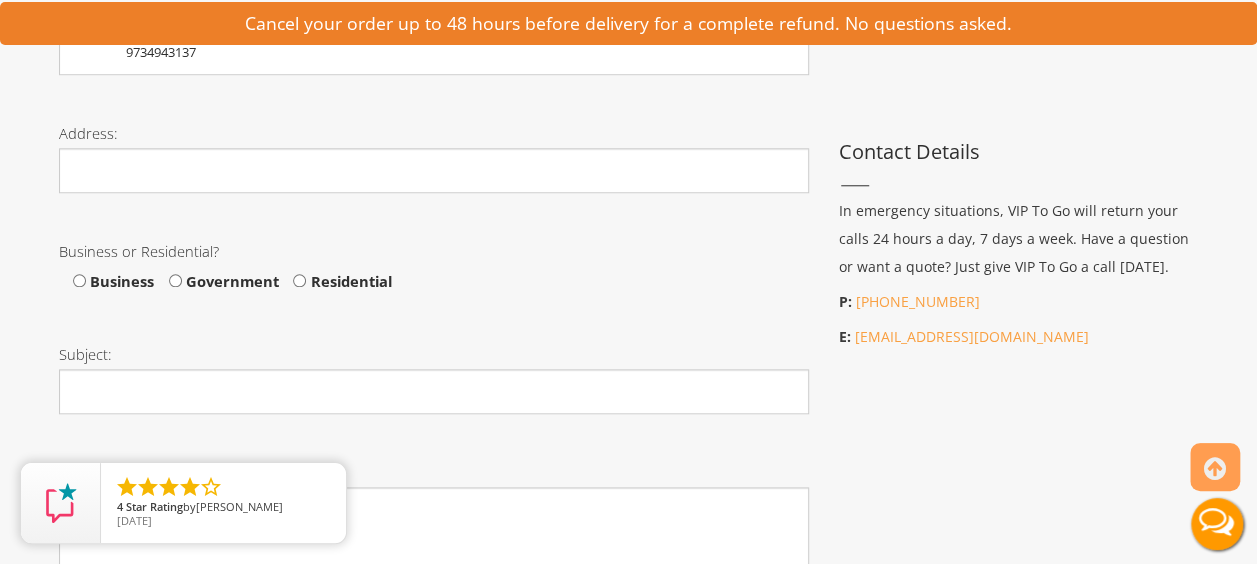 scroll, scrollTop: 846, scrollLeft: 0, axis: vertical 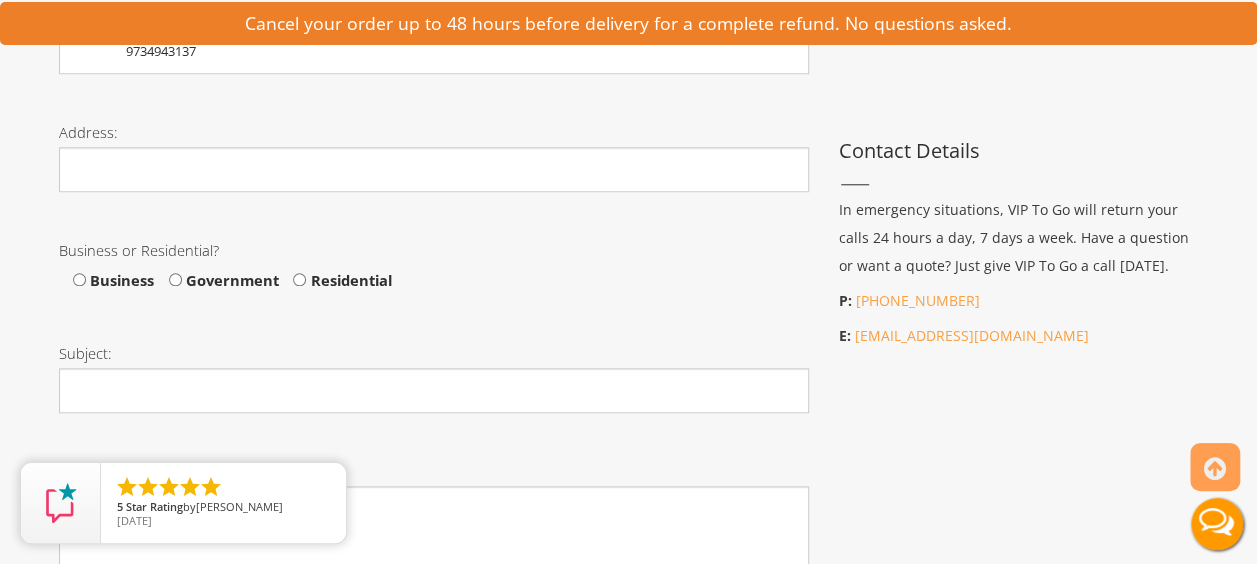 click on "Residential" at bounding box center (348, 280) 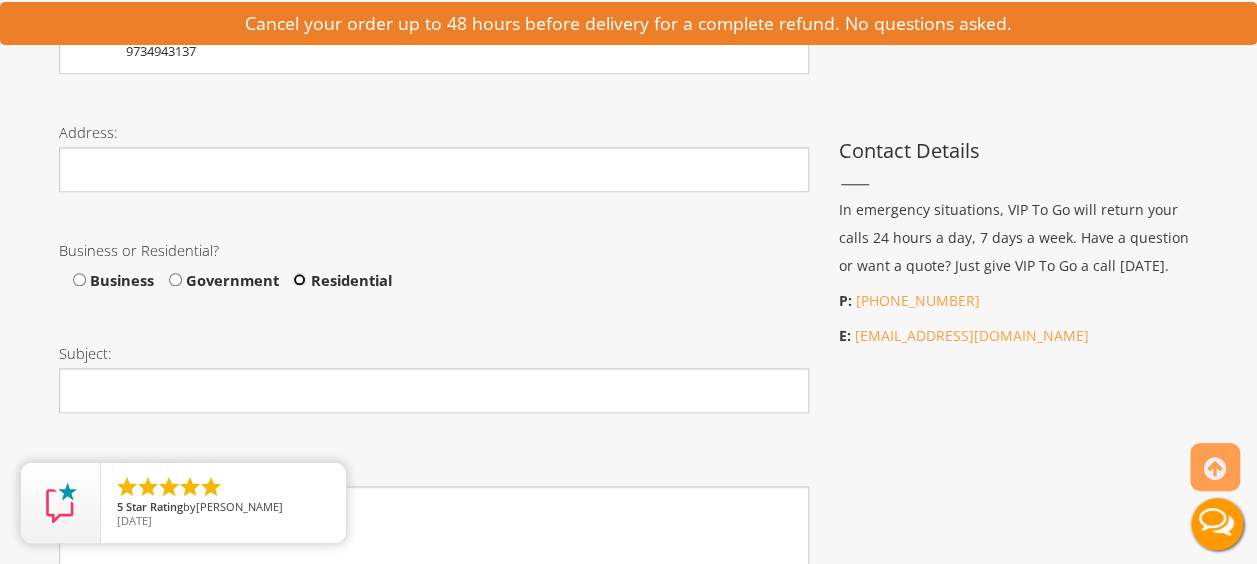 radio on "true" 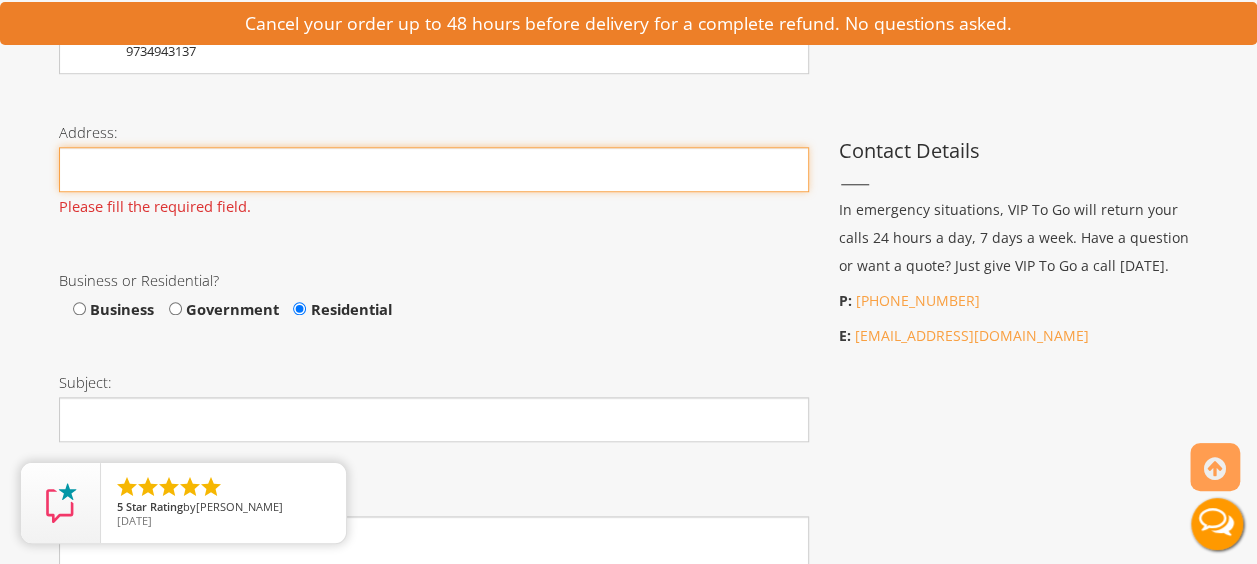 click on "Phone:" at bounding box center (434, 169) 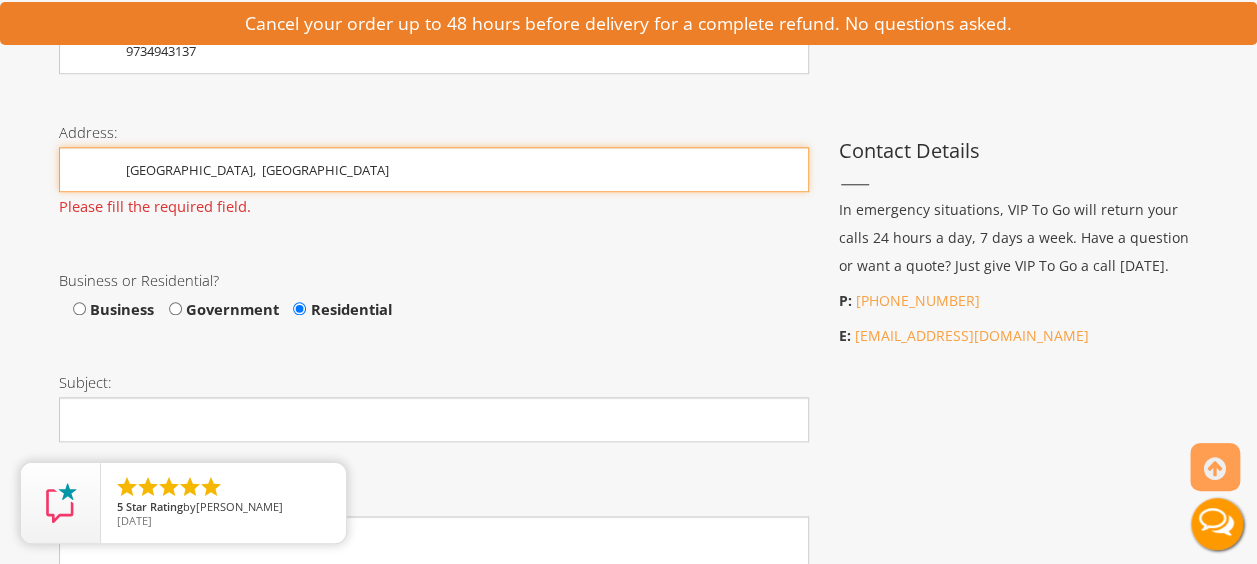 type on "[GEOGRAPHIC_DATA],  [GEOGRAPHIC_DATA]" 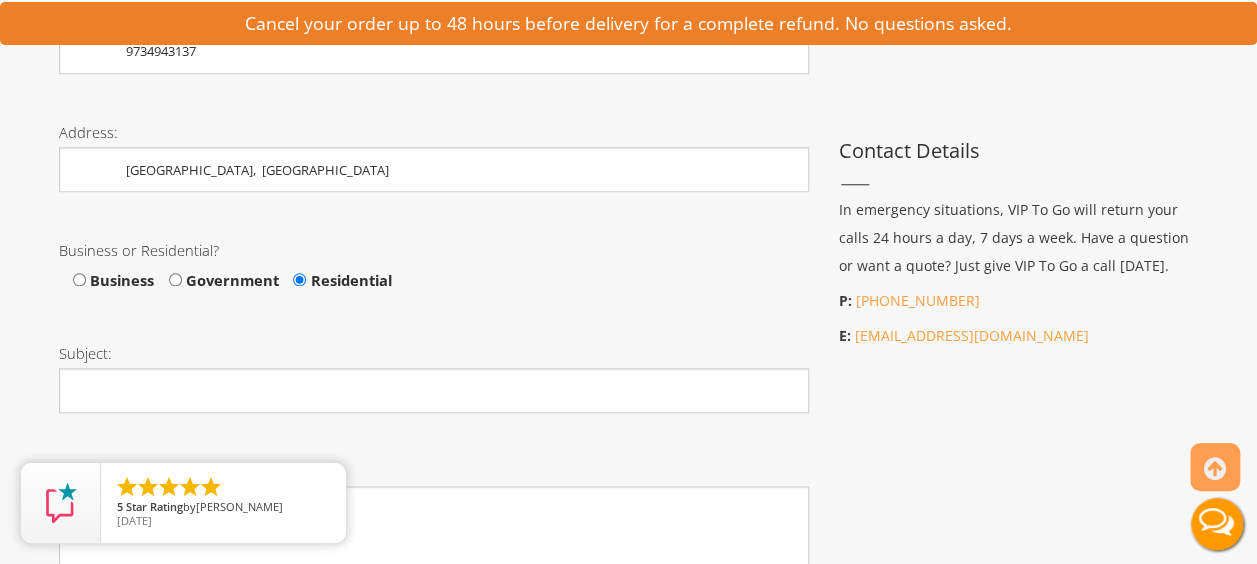click on "Business or Residential?
Business Government Residential" at bounding box center [434, 265] 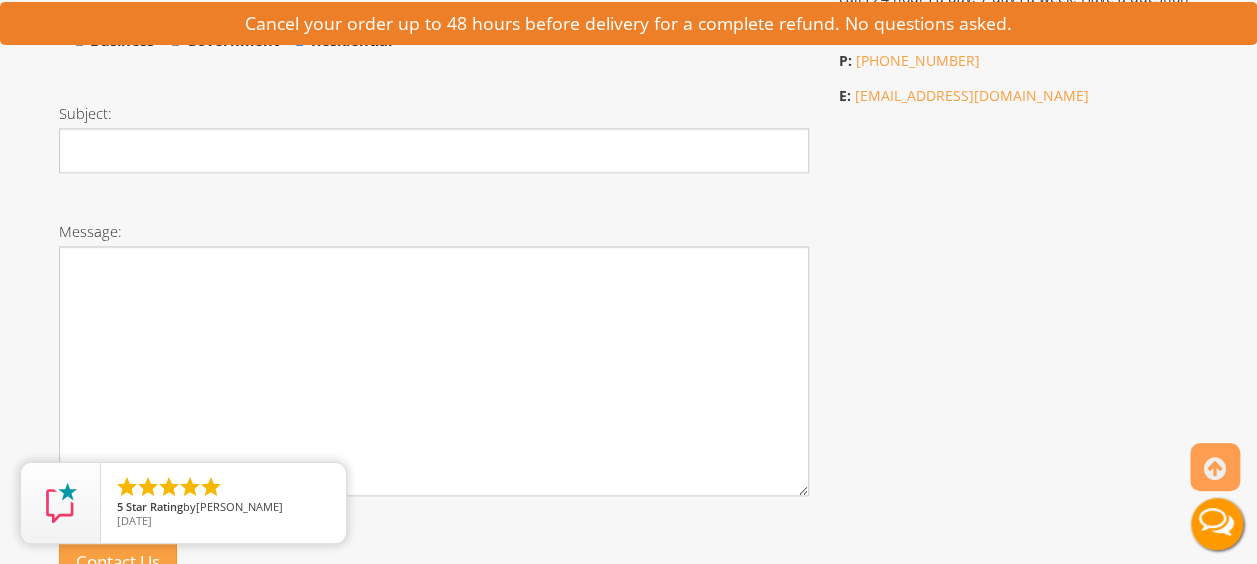 scroll, scrollTop: 1090, scrollLeft: 0, axis: vertical 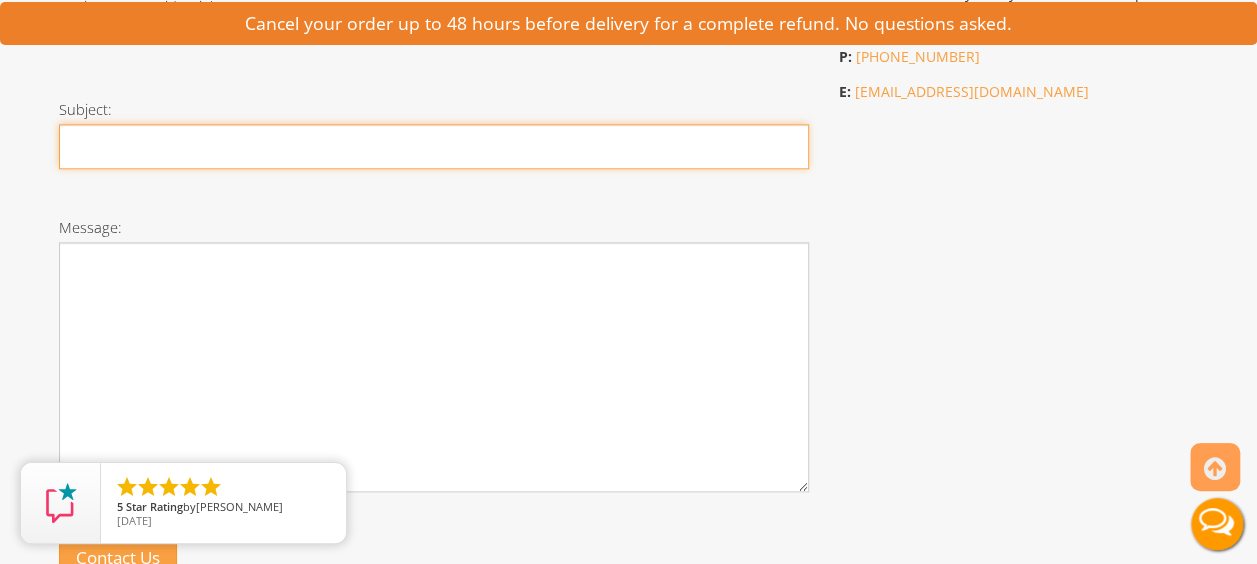 click on "Subject:" at bounding box center [434, 146] 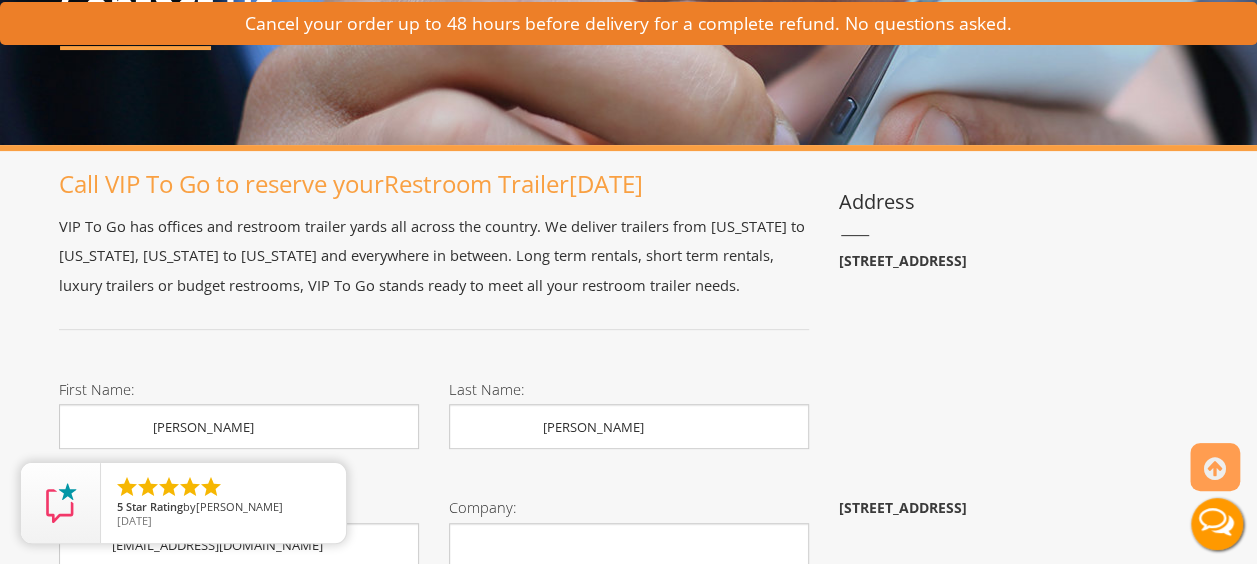 scroll, scrollTop: 0, scrollLeft: 0, axis: both 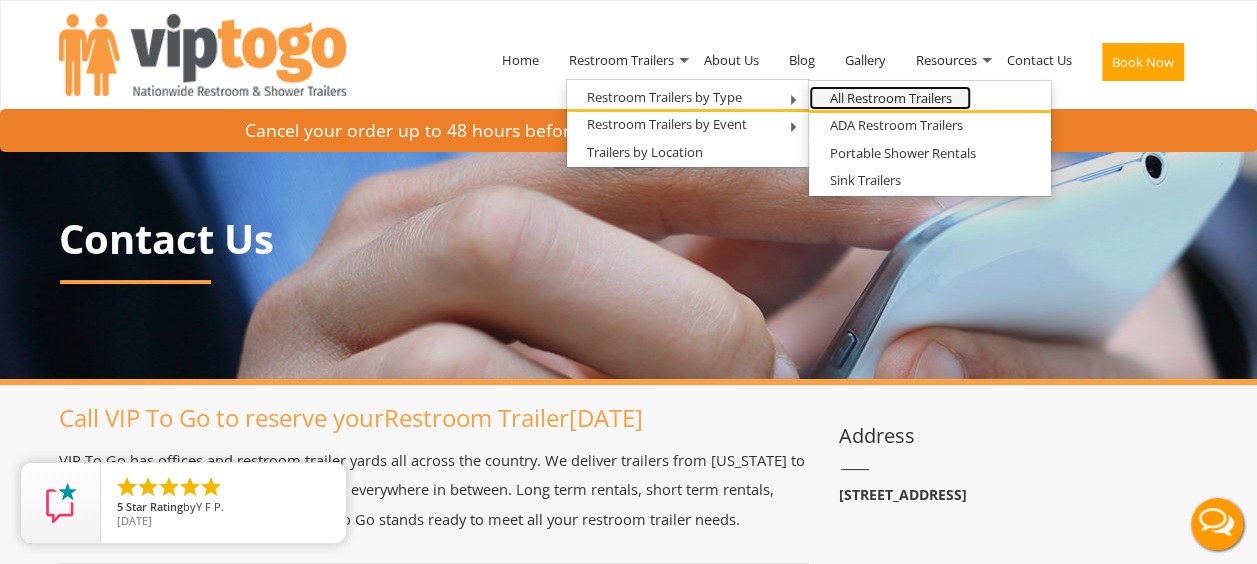 click on "All Restroom Trailers" at bounding box center [890, 98] 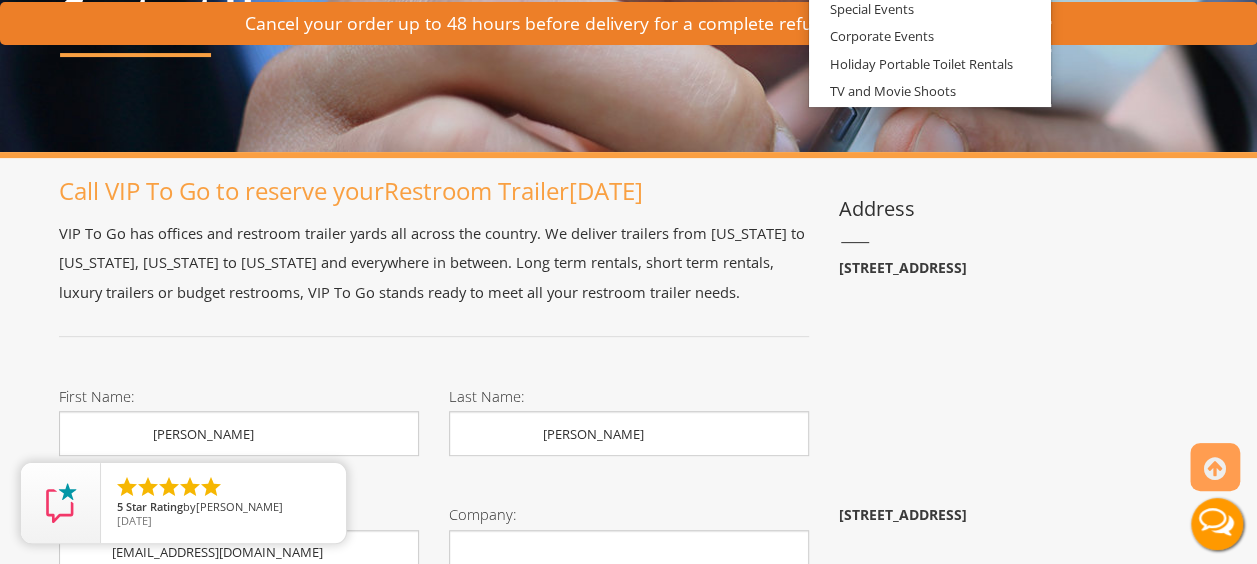 scroll, scrollTop: 228, scrollLeft: 0, axis: vertical 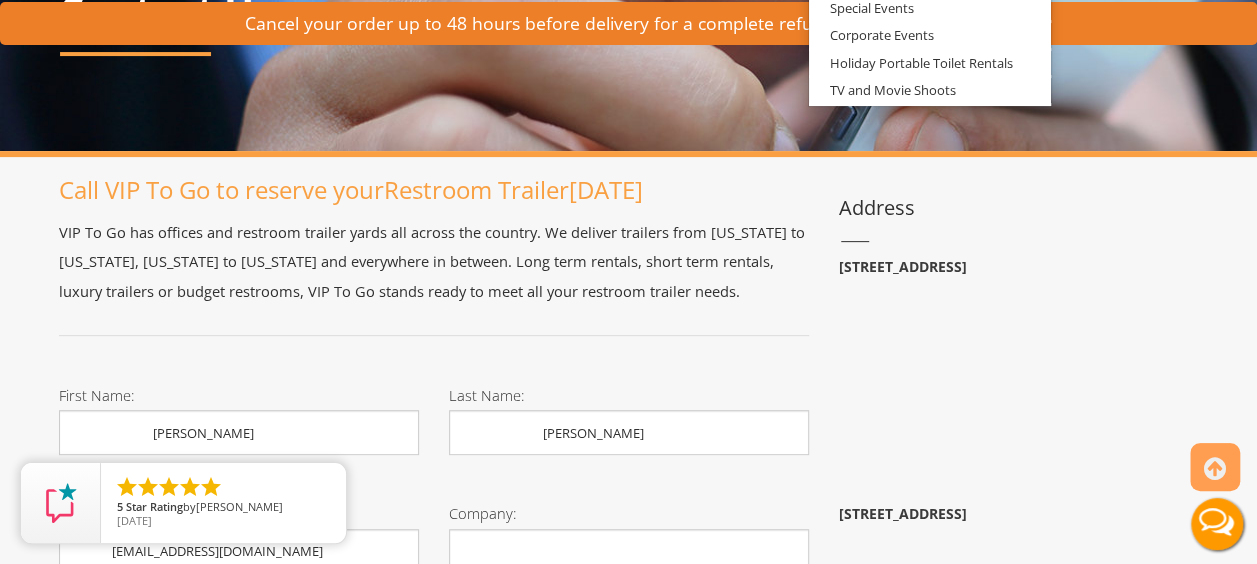 click on "VIP To Go has offices and restroom trailer yards all across the country. We deliver trailers from [US_STATE] to [US_STATE], [US_STATE] to [US_STATE] and everywhere in between. Long term rentals, short term rentals, luxury trailers or budget restrooms, VIP To Go stands ready to meet all your restroom trailer needs." at bounding box center (434, 262) 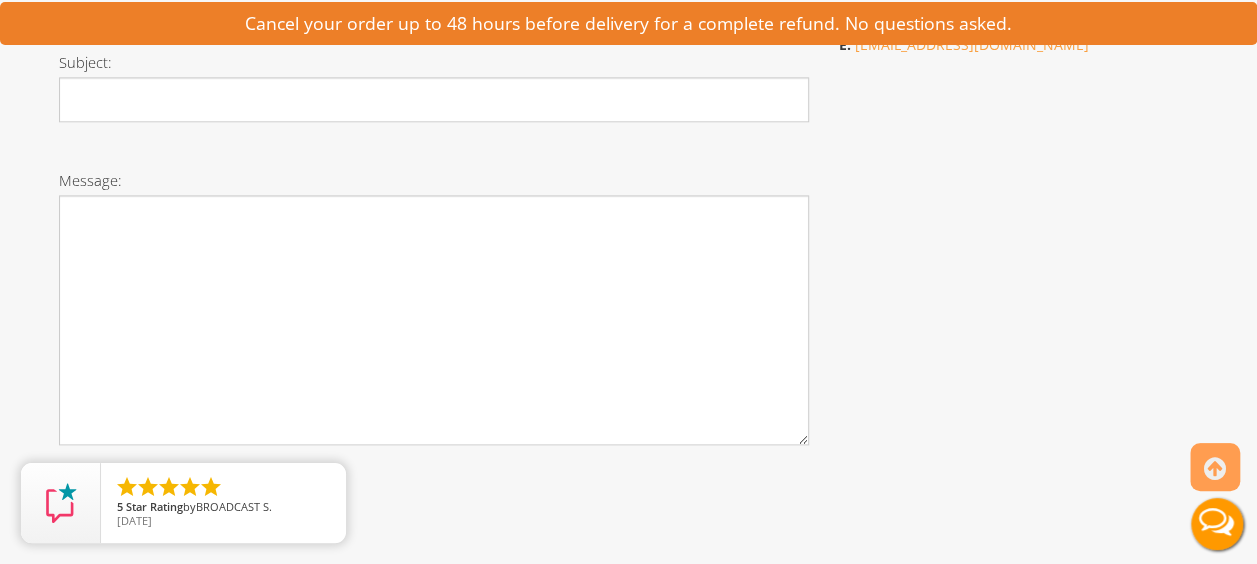 scroll, scrollTop: 1140, scrollLeft: 0, axis: vertical 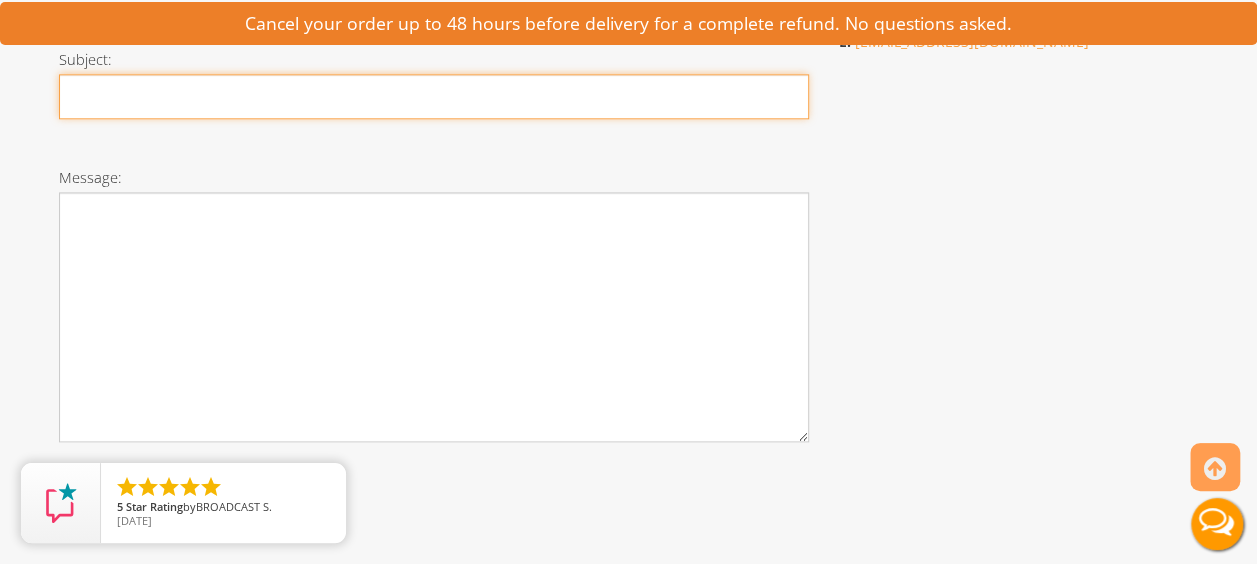 click on "Subject:" at bounding box center [434, 96] 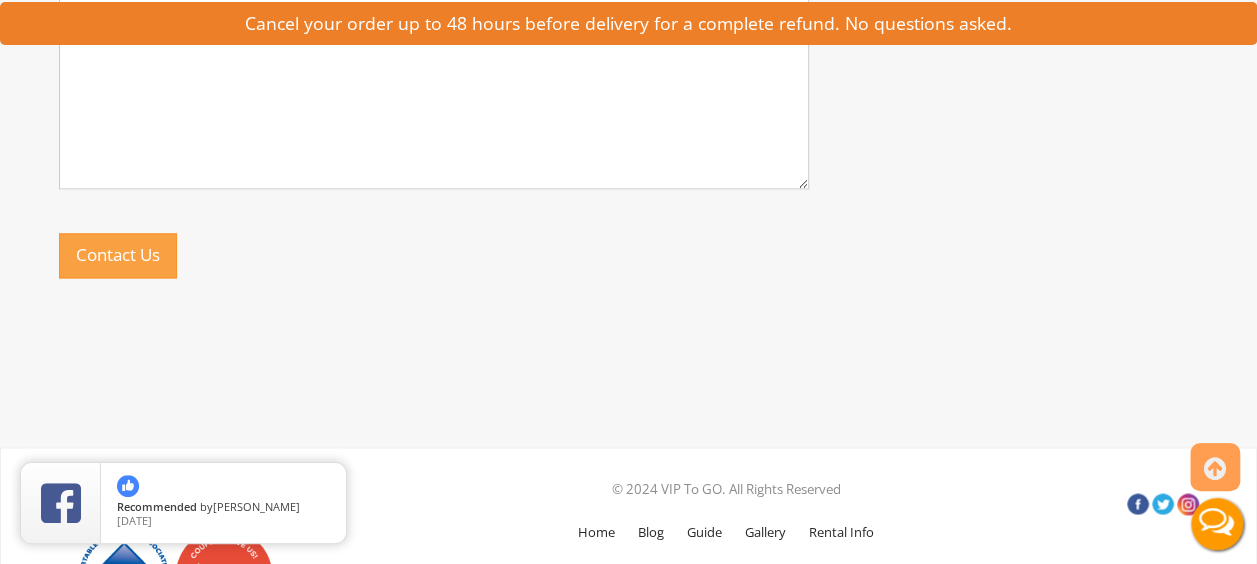 scroll, scrollTop: 1394, scrollLeft: 0, axis: vertical 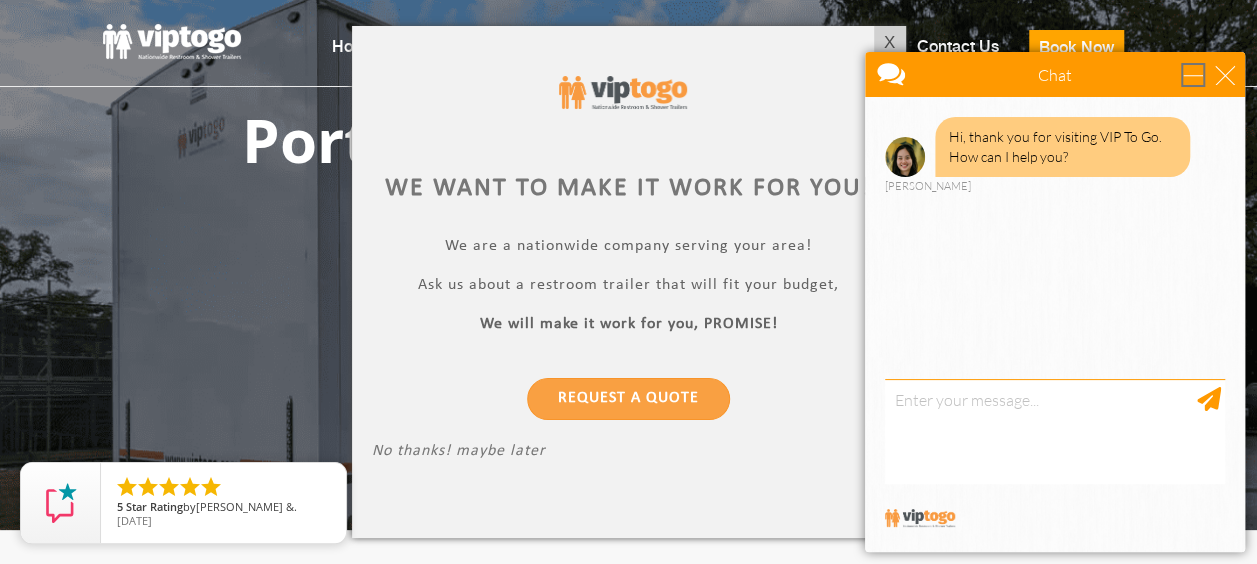 click at bounding box center [1193, 75] 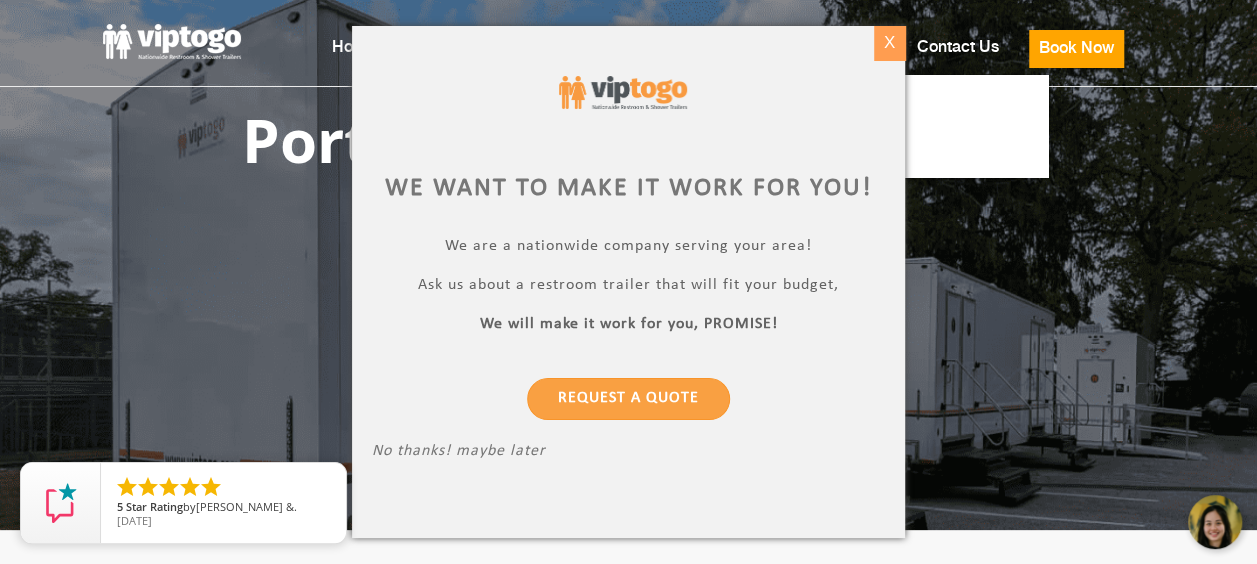 click on "X" at bounding box center [889, 43] 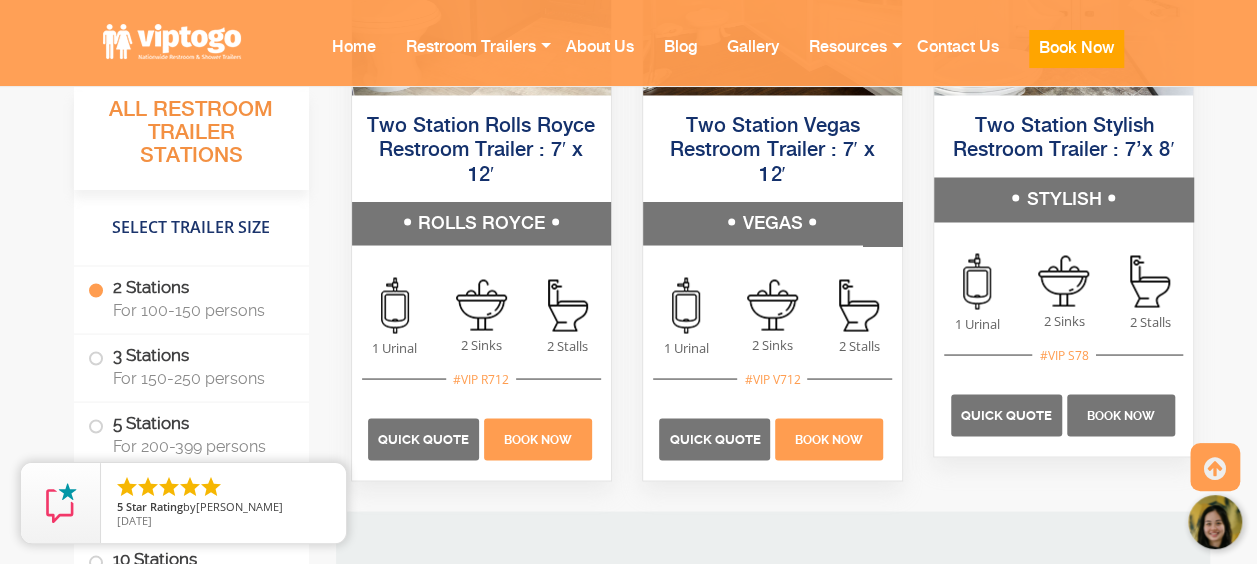 scroll, scrollTop: 1713, scrollLeft: 0, axis: vertical 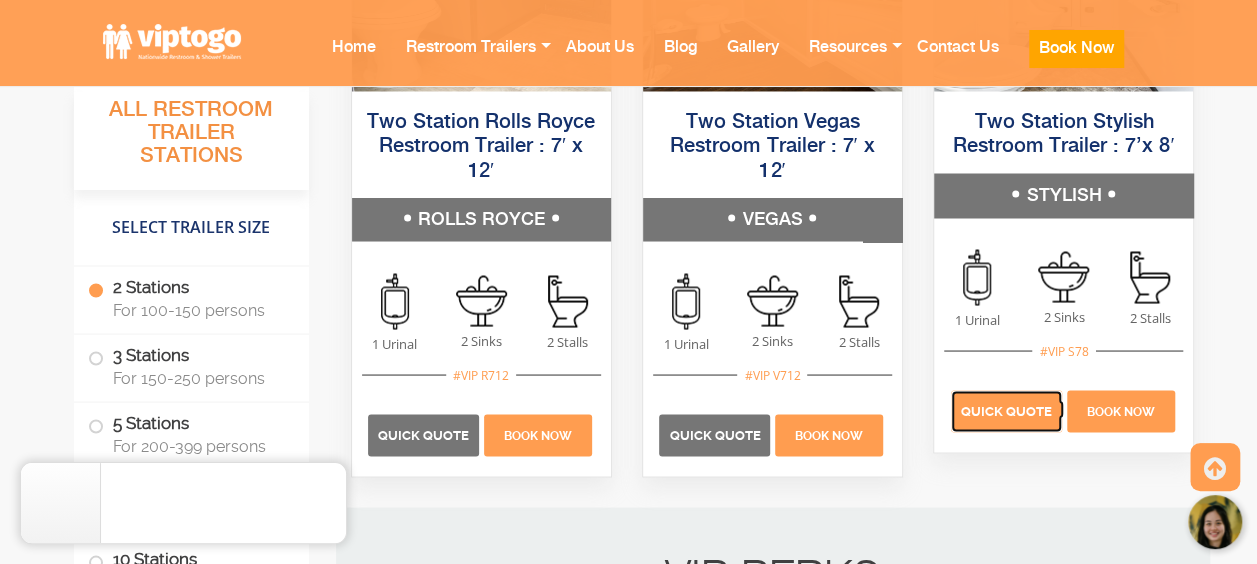 click on "Quick Quote" at bounding box center (1006, 410) 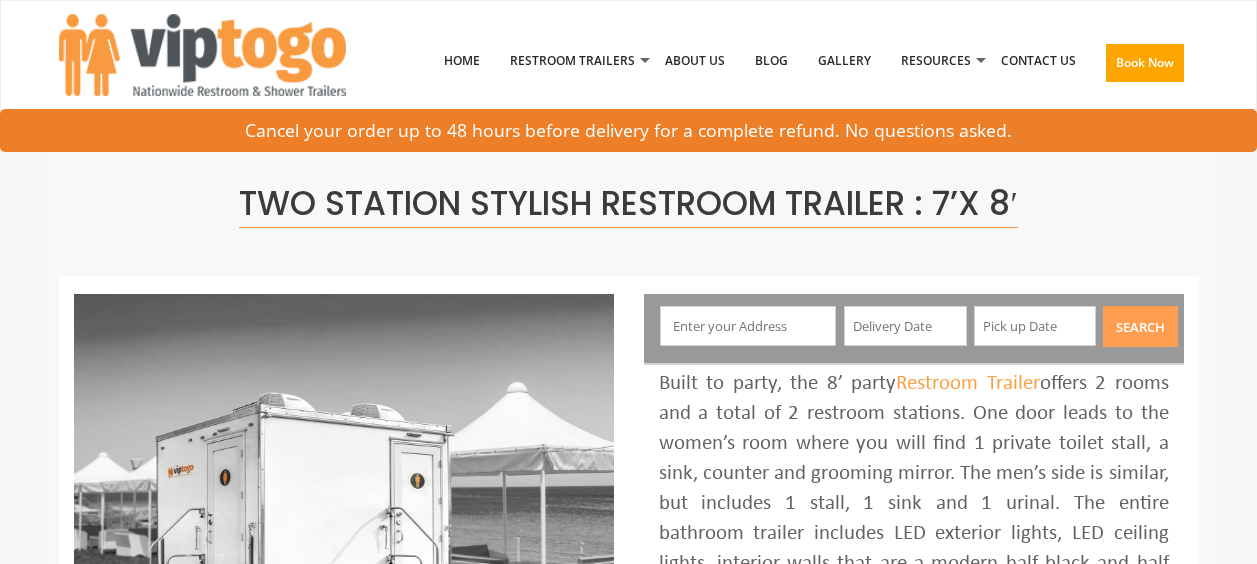 scroll, scrollTop: 0, scrollLeft: 0, axis: both 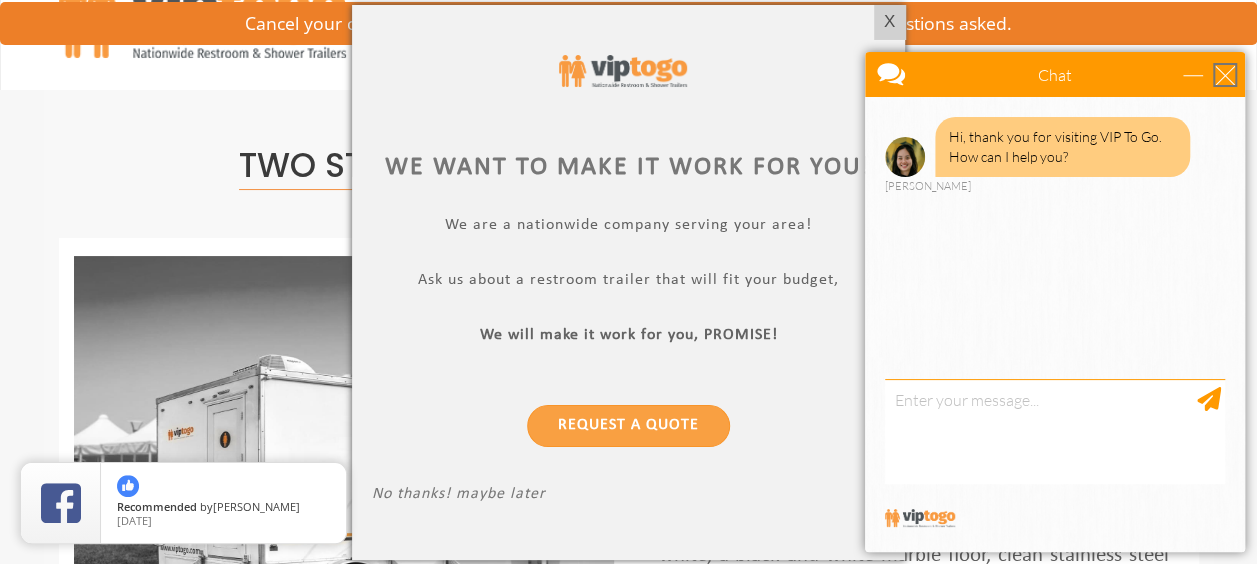 click at bounding box center (1225, 75) 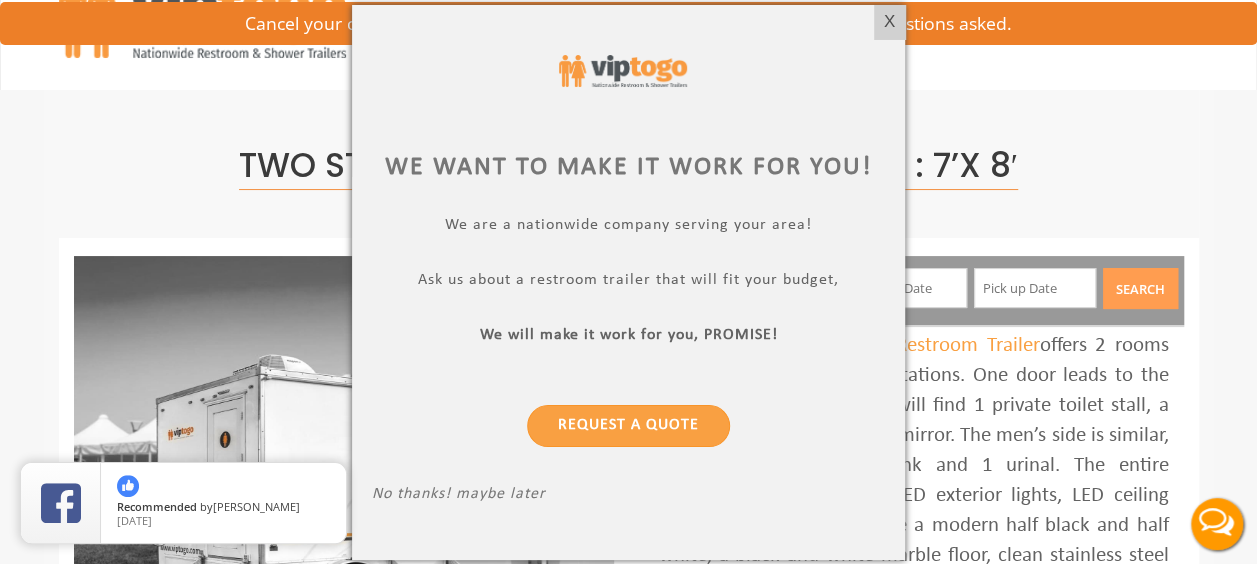 scroll, scrollTop: 0, scrollLeft: 0, axis: both 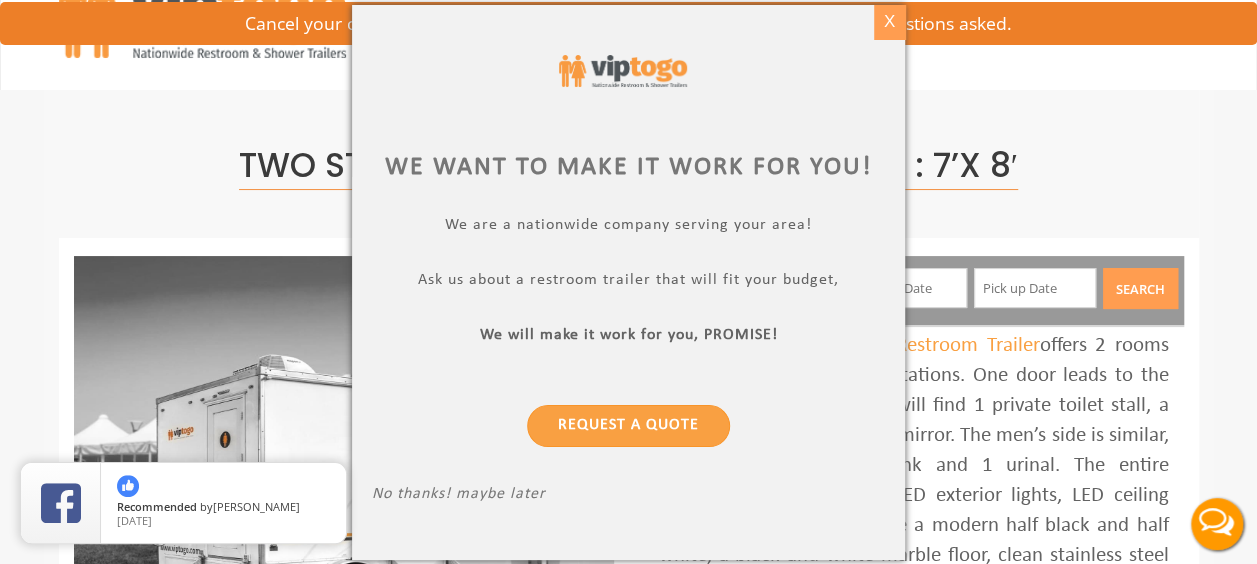 click on "X" at bounding box center (889, 22) 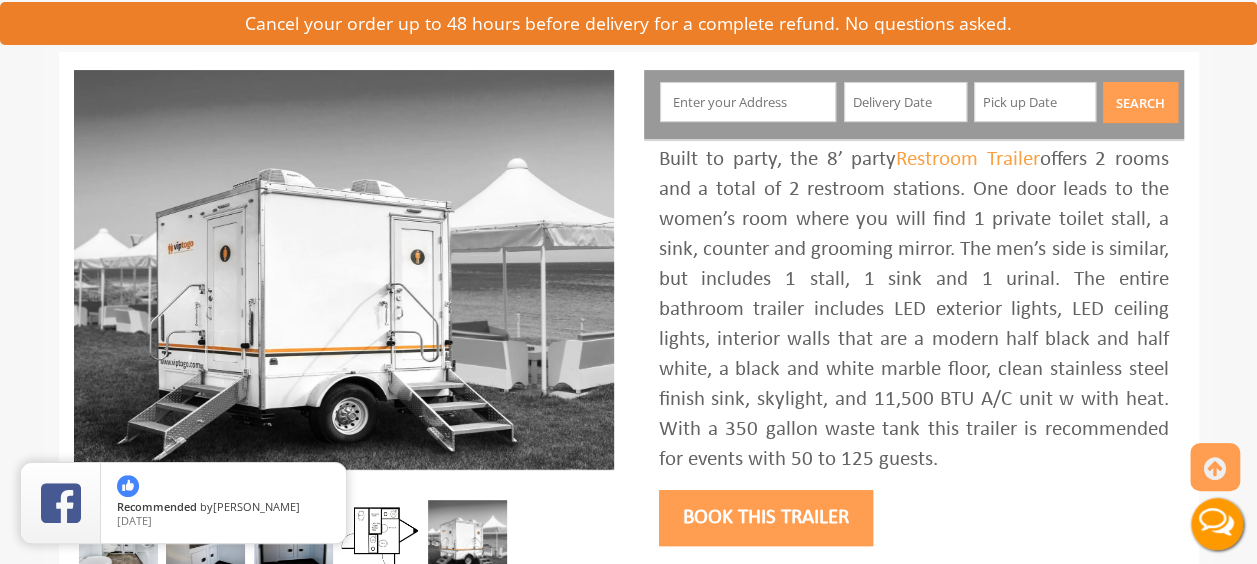 scroll, scrollTop: 225, scrollLeft: 0, axis: vertical 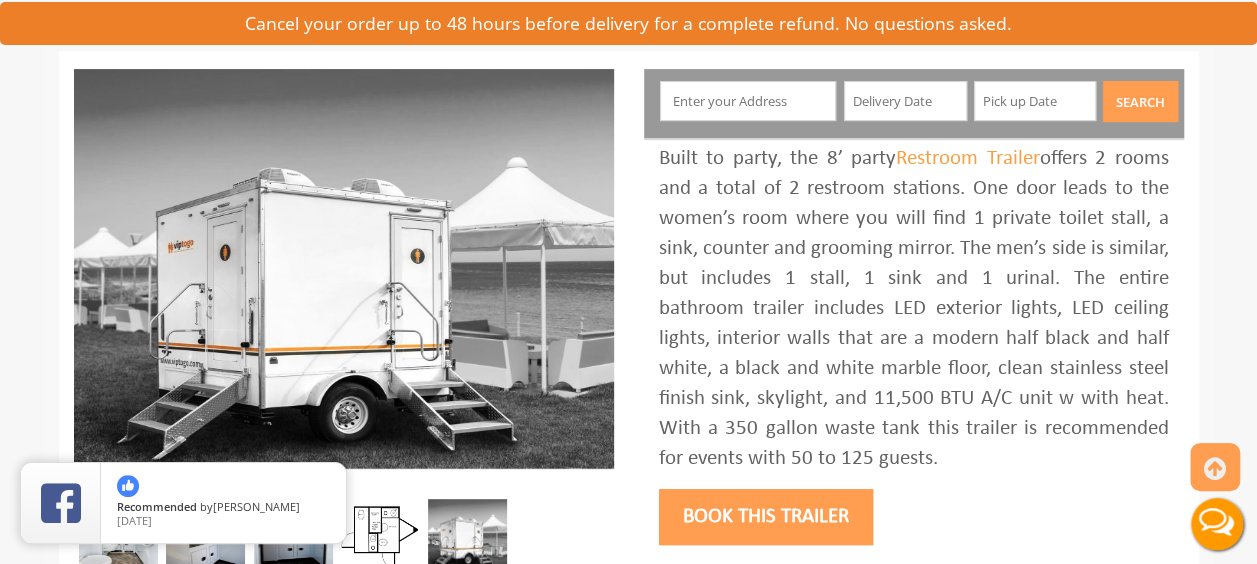 click at bounding box center [748, 101] 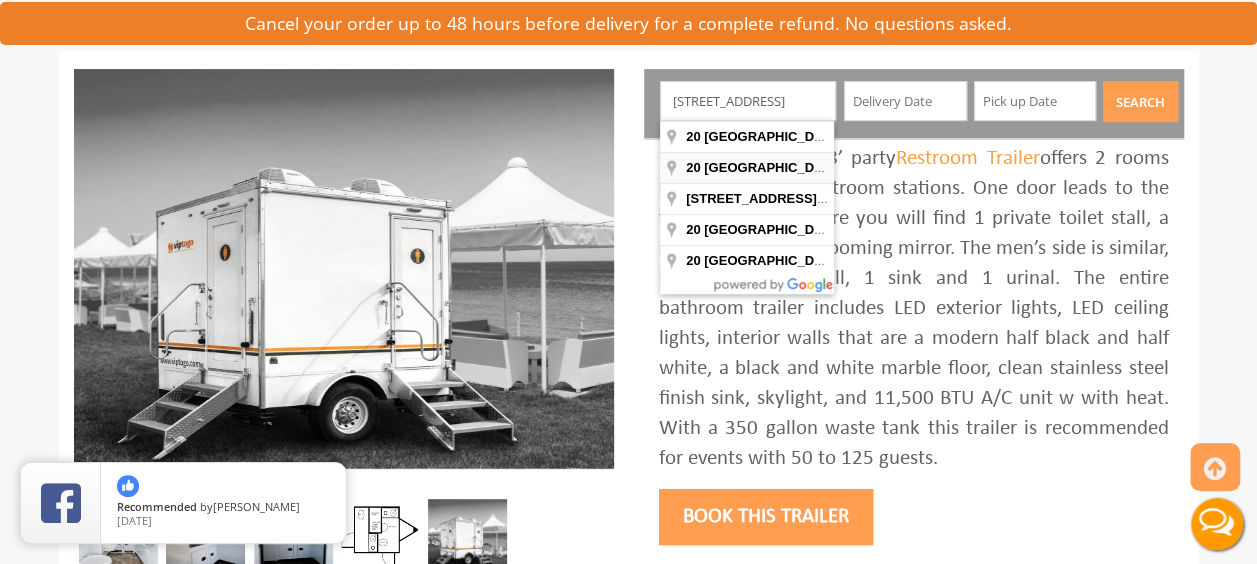 type on "20 Clearwater Lane, Pound Ridge, NY, USA" 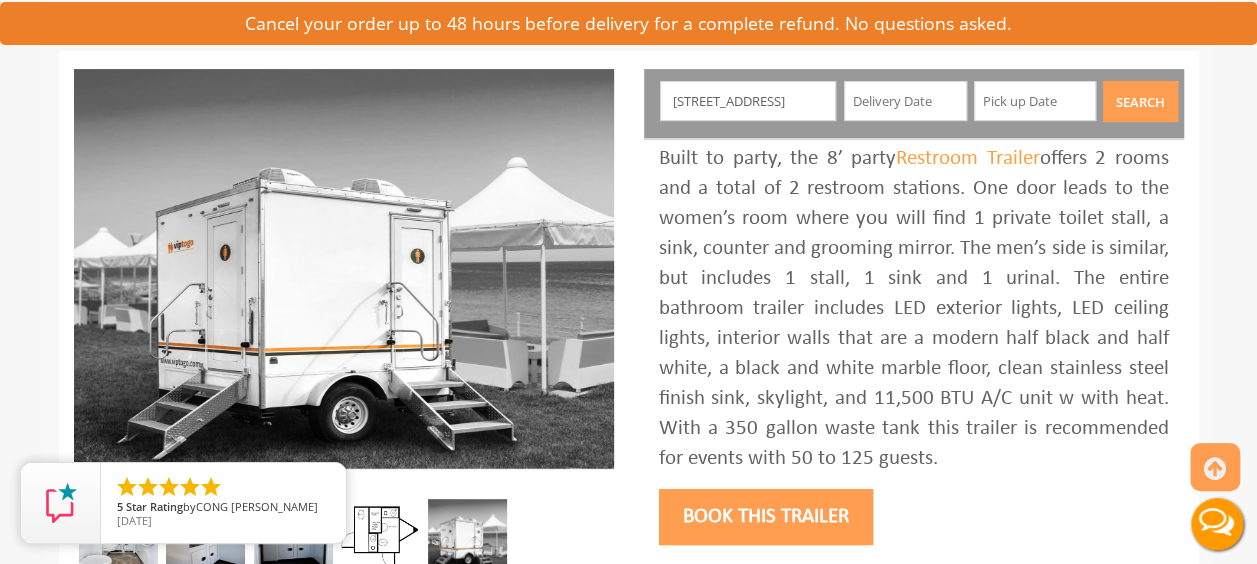 drag, startPoint x: 809, startPoint y: 103, endPoint x: 923, endPoint y: 131, distance: 117.388245 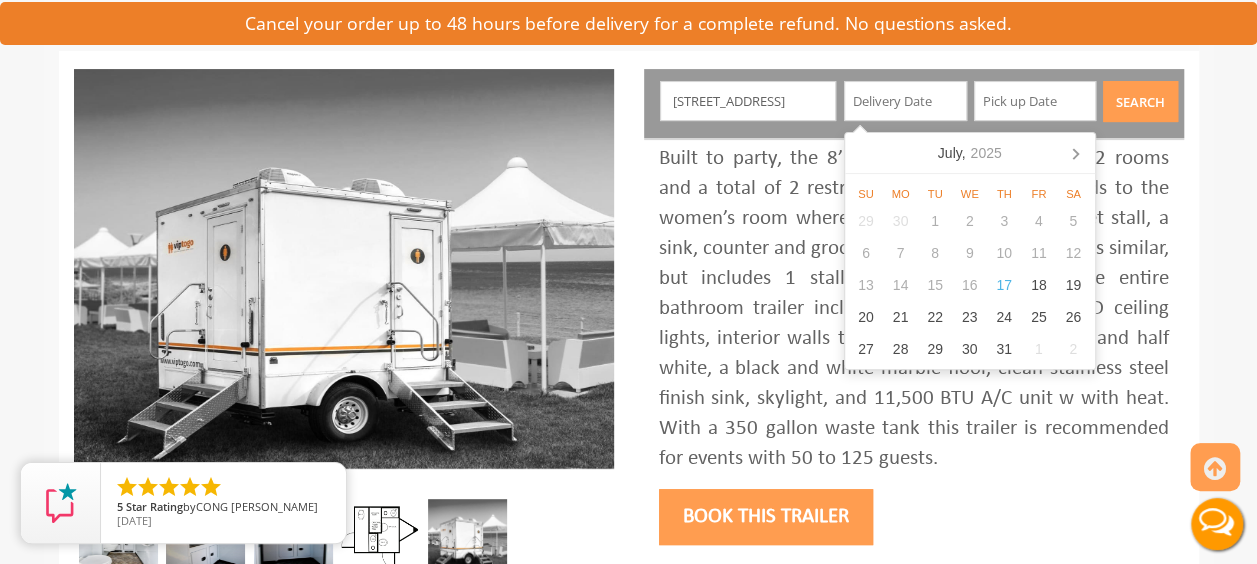 click at bounding box center [905, 101] 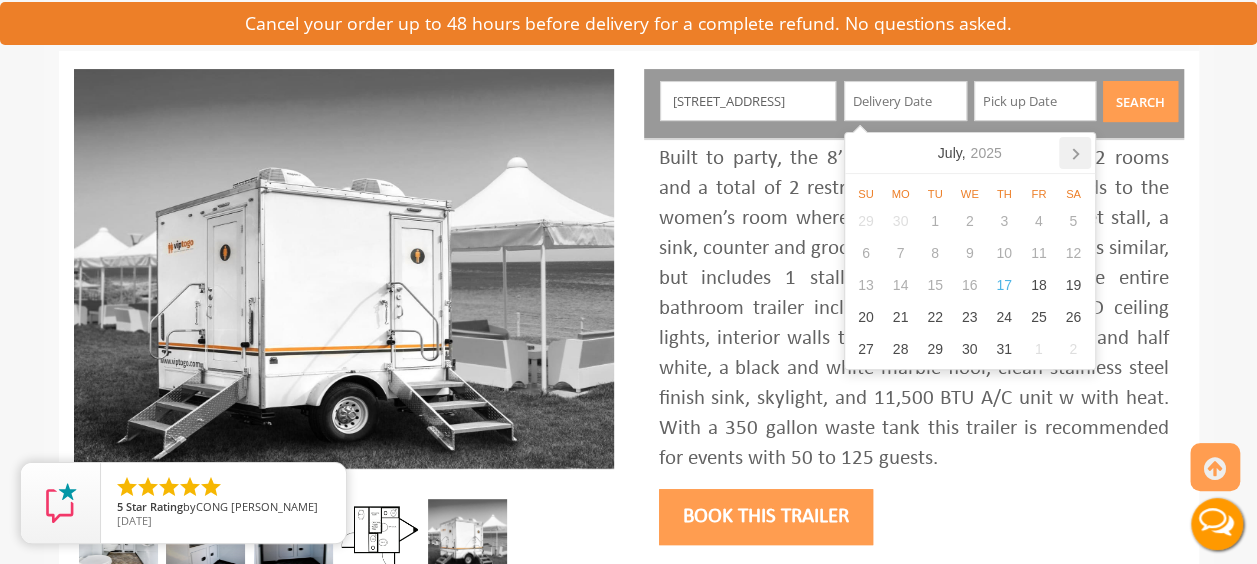 click 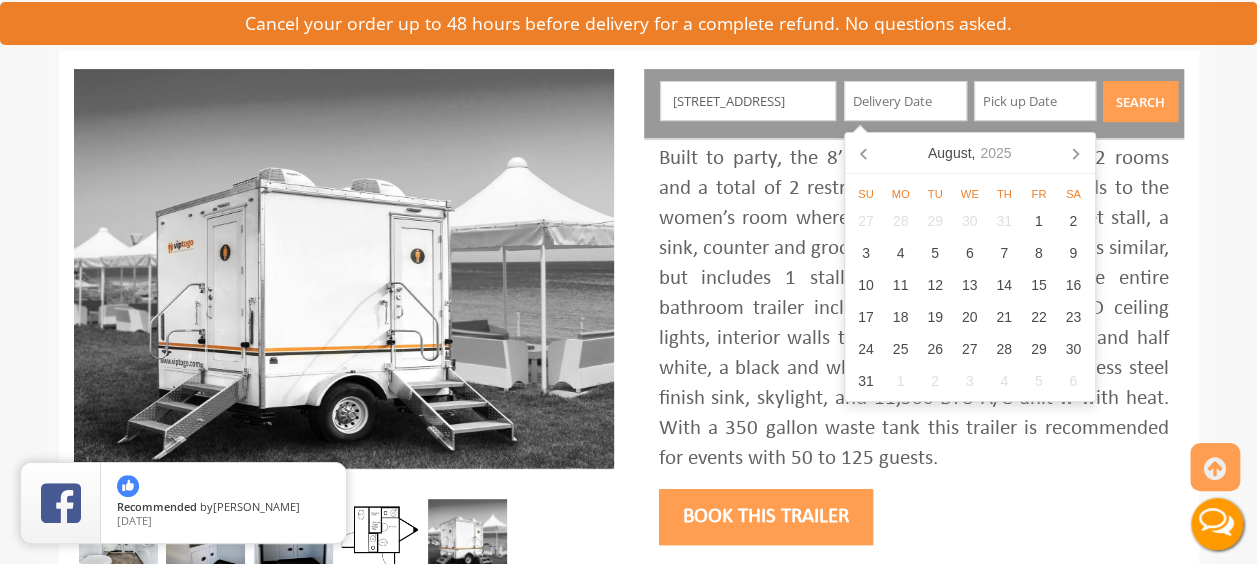 click 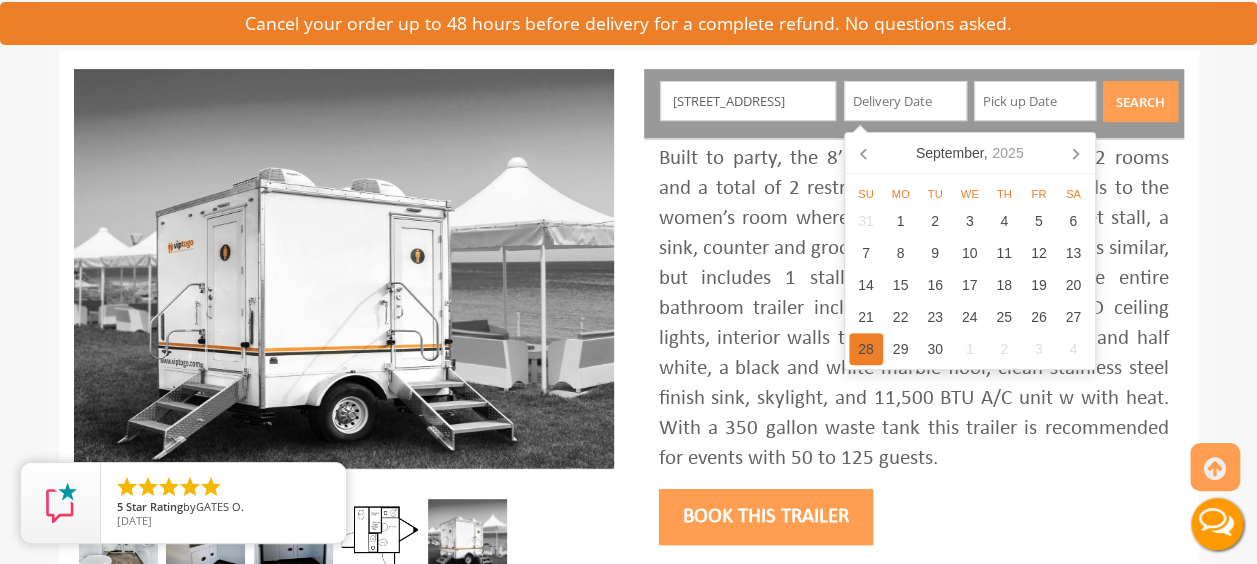 click on "28" at bounding box center (866, 349) 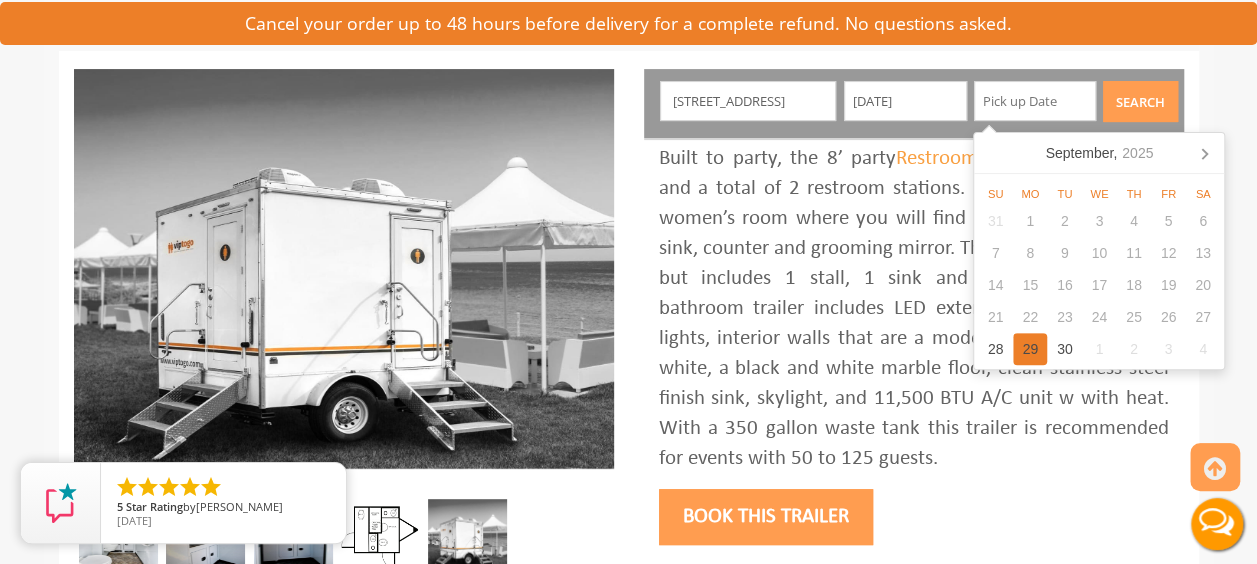 click on "29" at bounding box center (1030, 349) 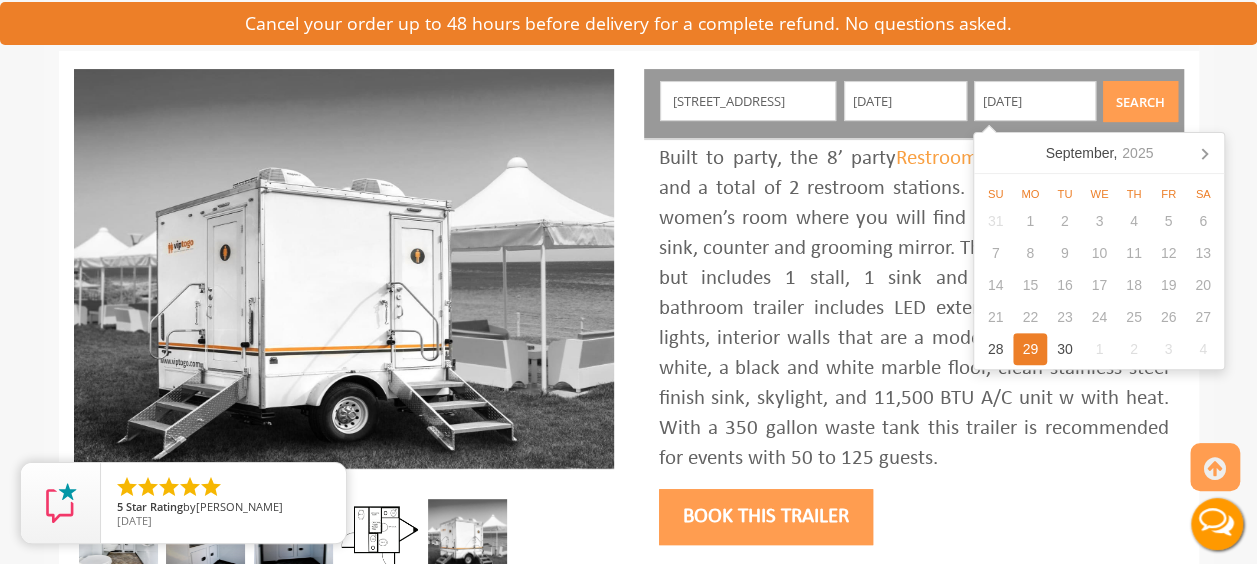 click on "Search" at bounding box center [1140, 101] 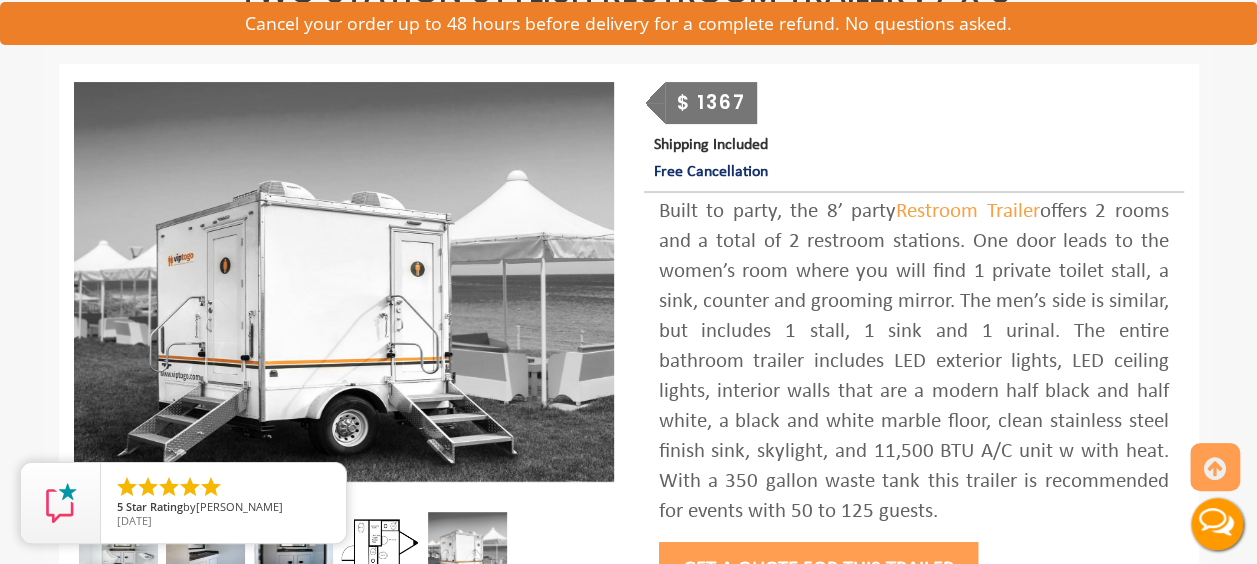 scroll, scrollTop: 213, scrollLeft: 0, axis: vertical 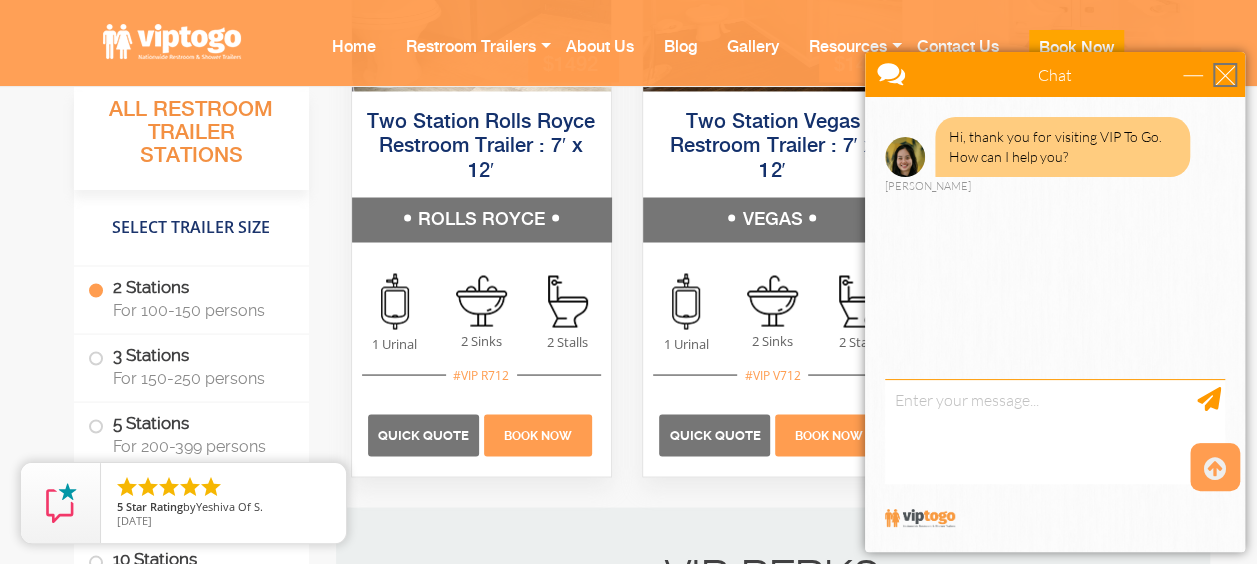 click at bounding box center [1225, 75] 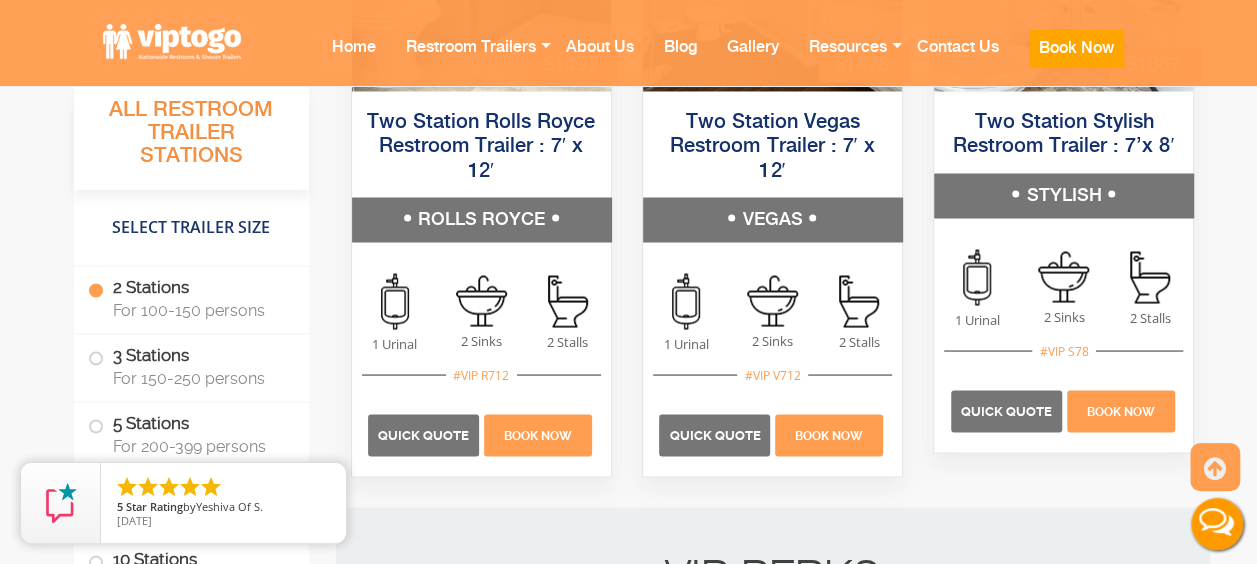 scroll, scrollTop: 0, scrollLeft: 0, axis: both 